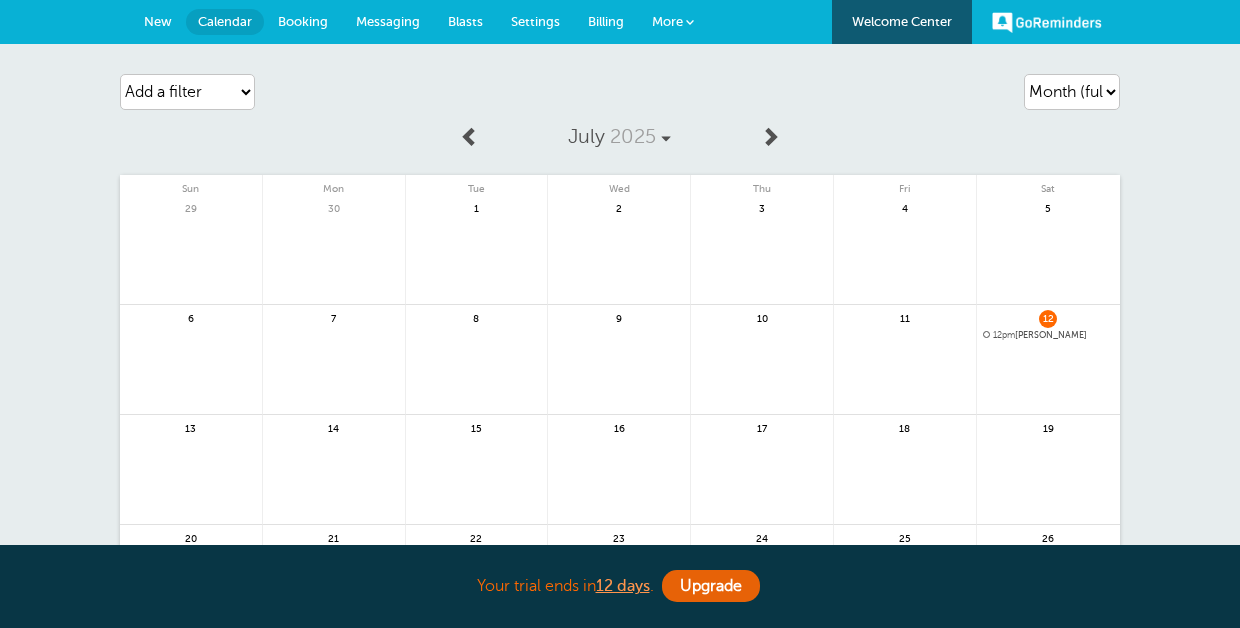 scroll, scrollTop: 0, scrollLeft: 0, axis: both 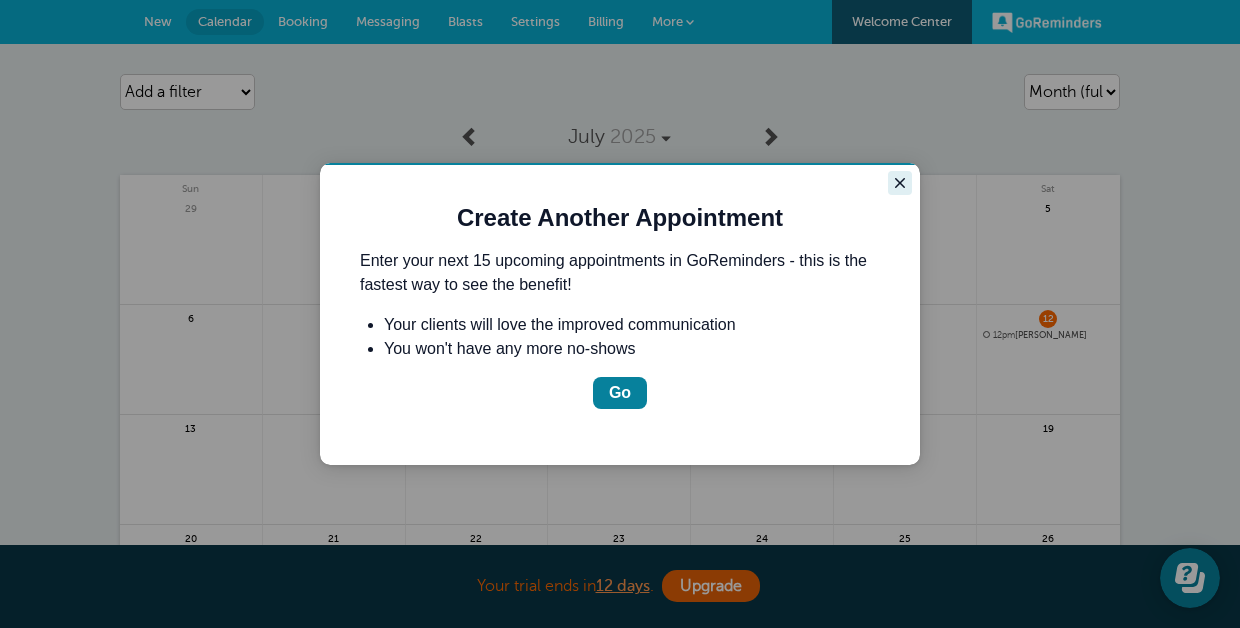 click 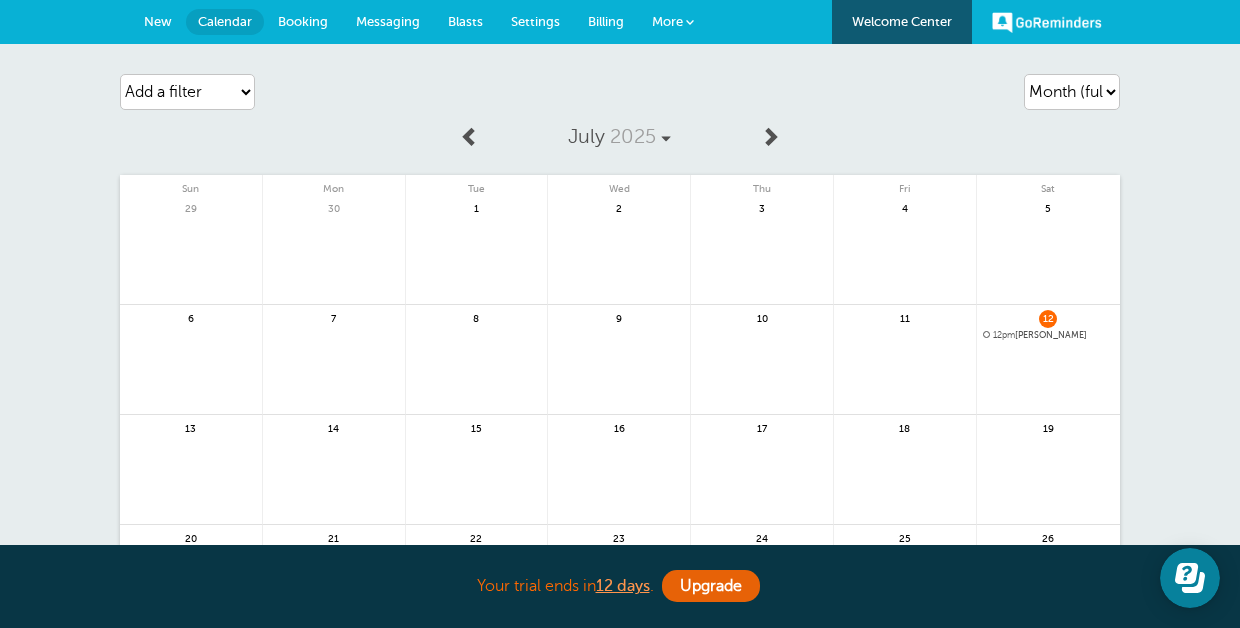 click on "Booking" at bounding box center (303, 21) 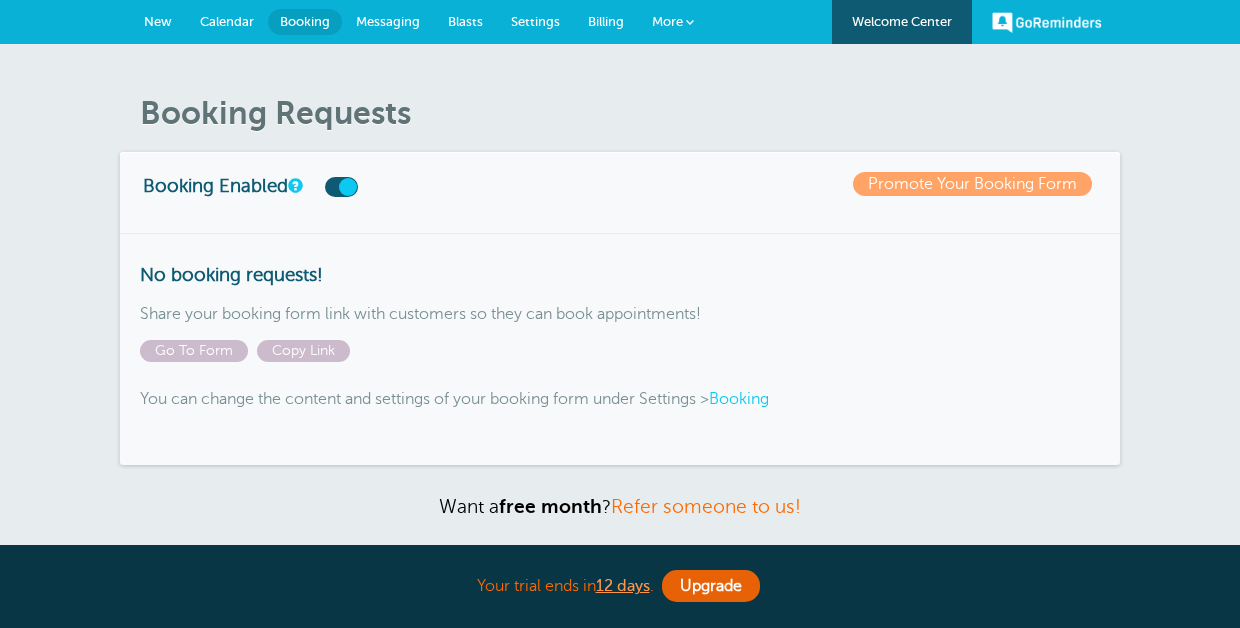 scroll, scrollTop: 0, scrollLeft: 0, axis: both 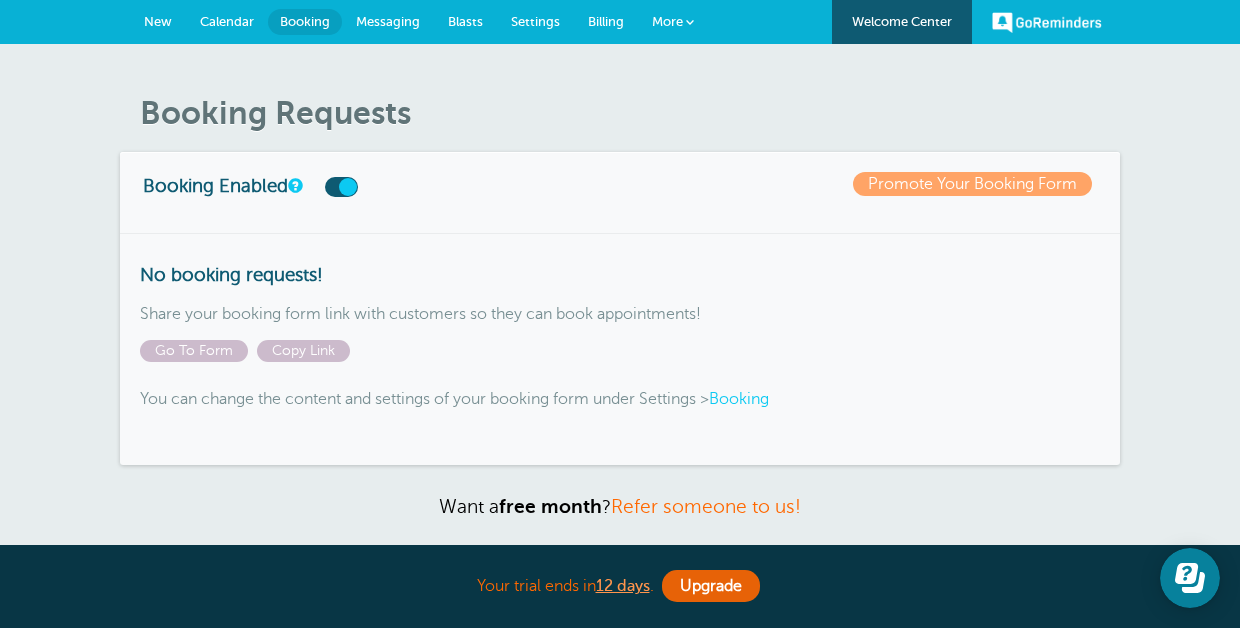 click on "Calendar" at bounding box center (227, 21) 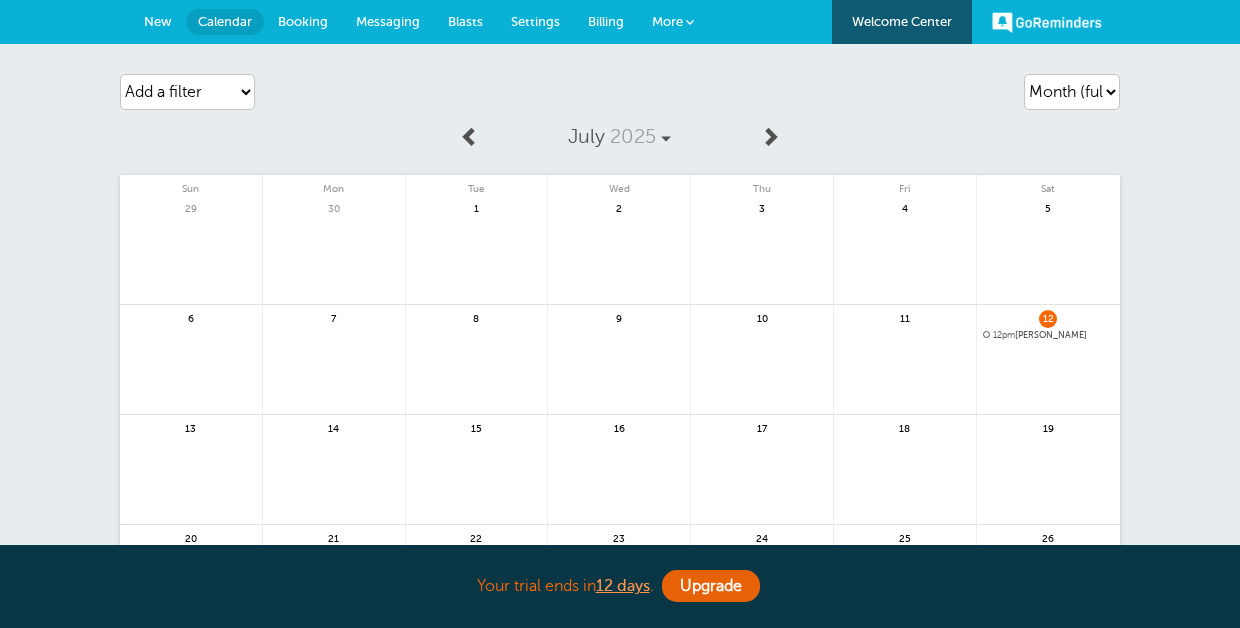 scroll, scrollTop: 0, scrollLeft: 0, axis: both 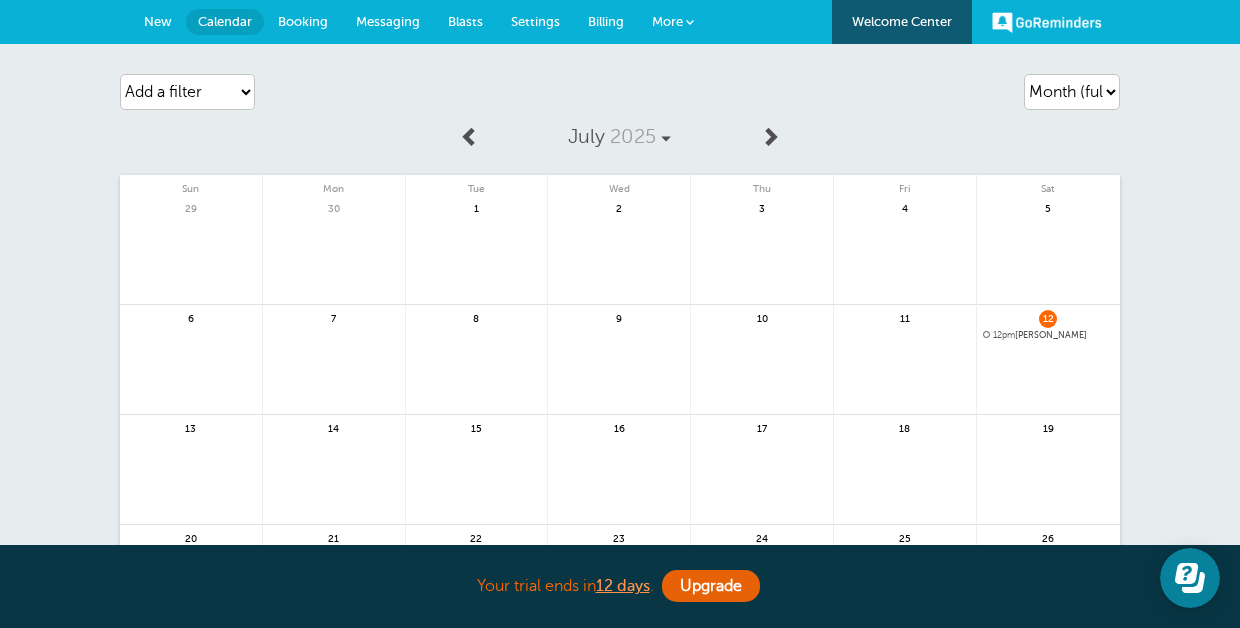 click on "New" at bounding box center [158, 21] 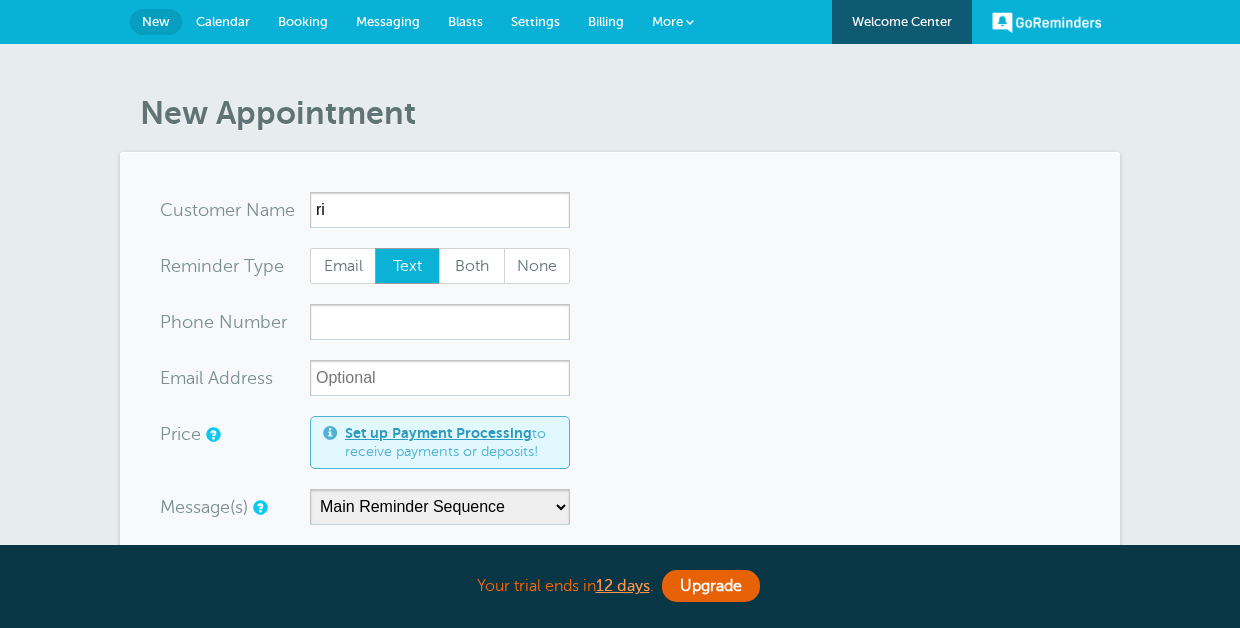 scroll, scrollTop: 0, scrollLeft: 0, axis: both 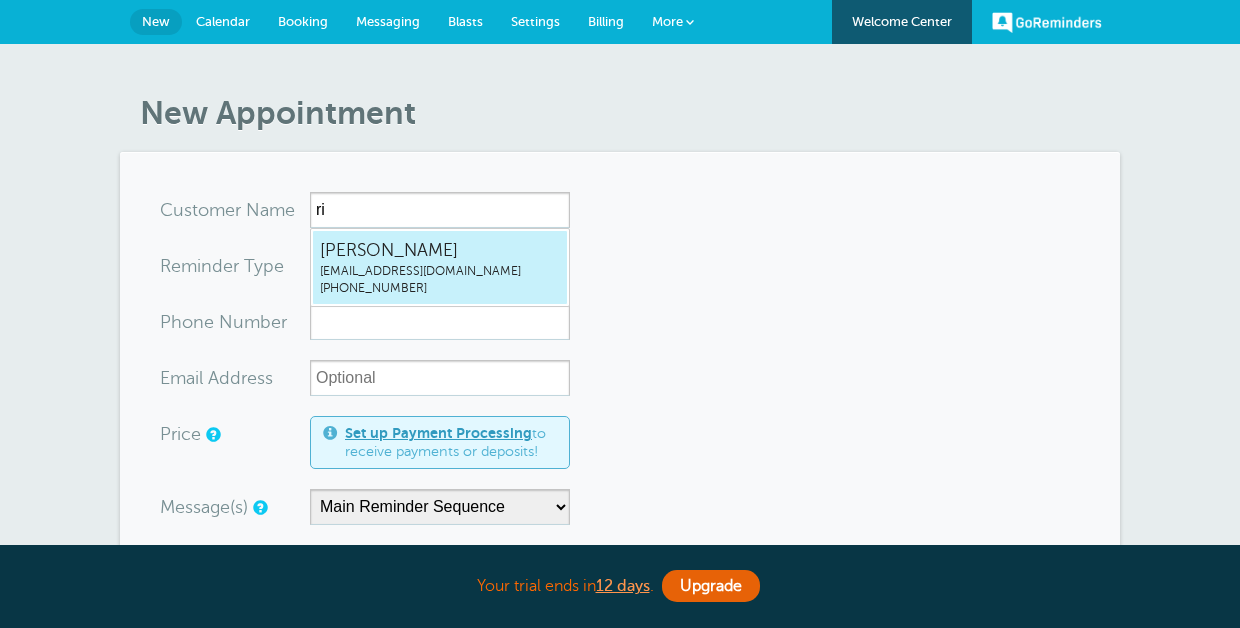 click on "Ritah Nakamya" at bounding box center [440, 250] 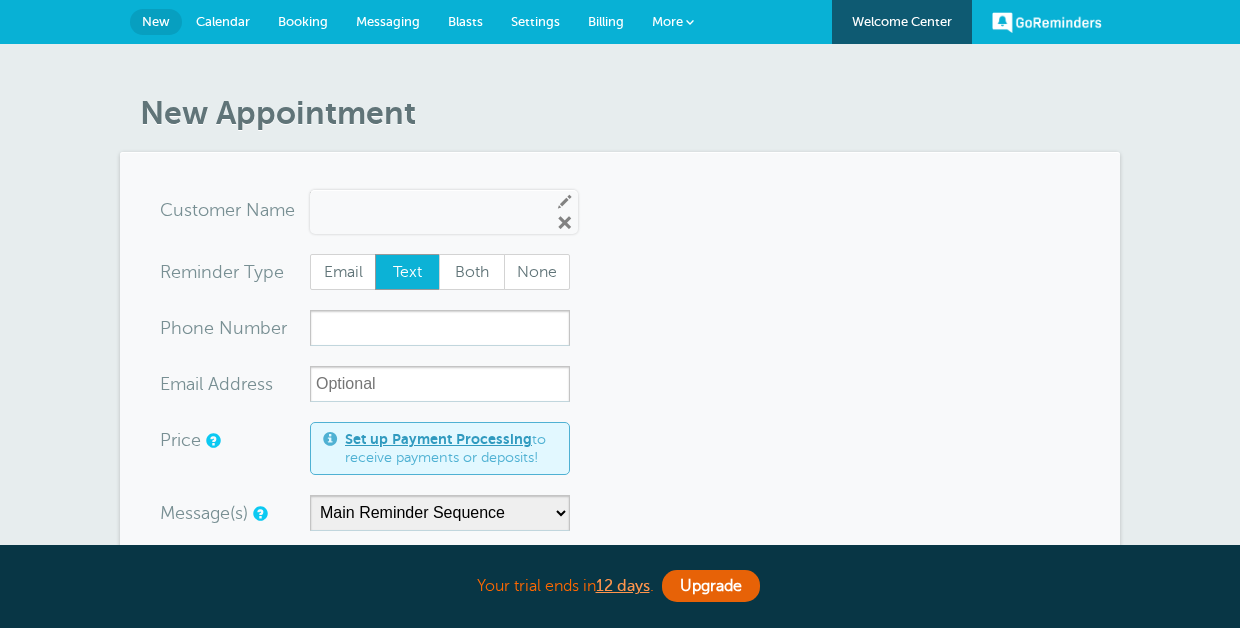 type on "RitahNakamyaritahnakamya.aoglobelife@gmail.com8049392860" 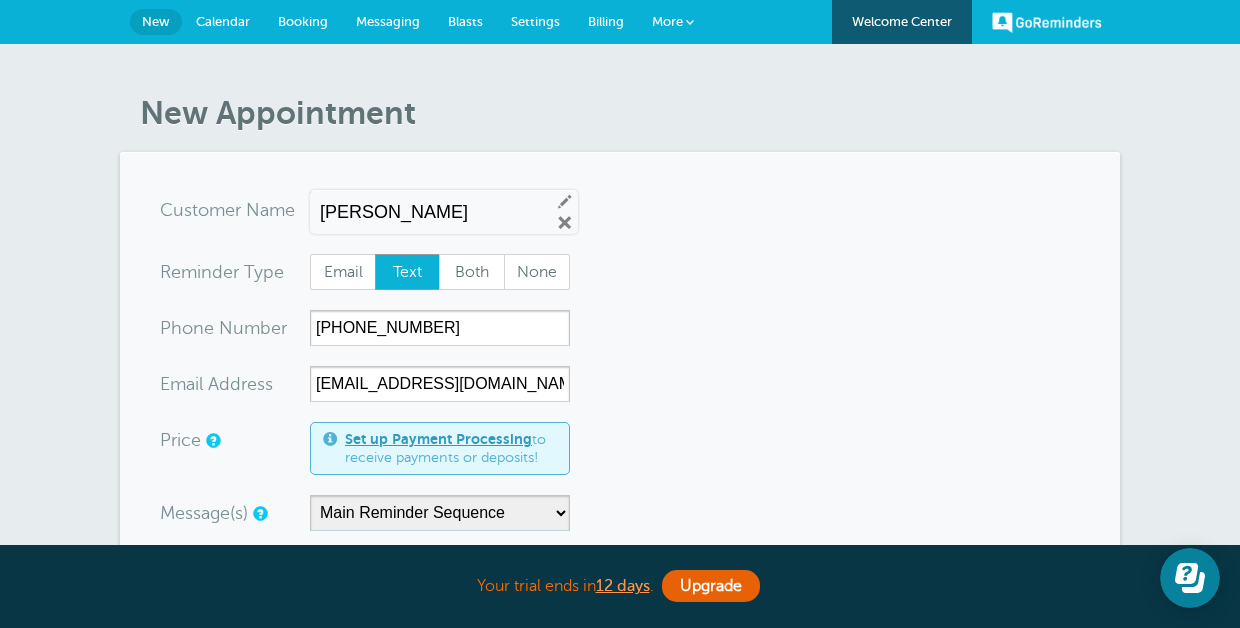 scroll, scrollTop: 0, scrollLeft: 0, axis: both 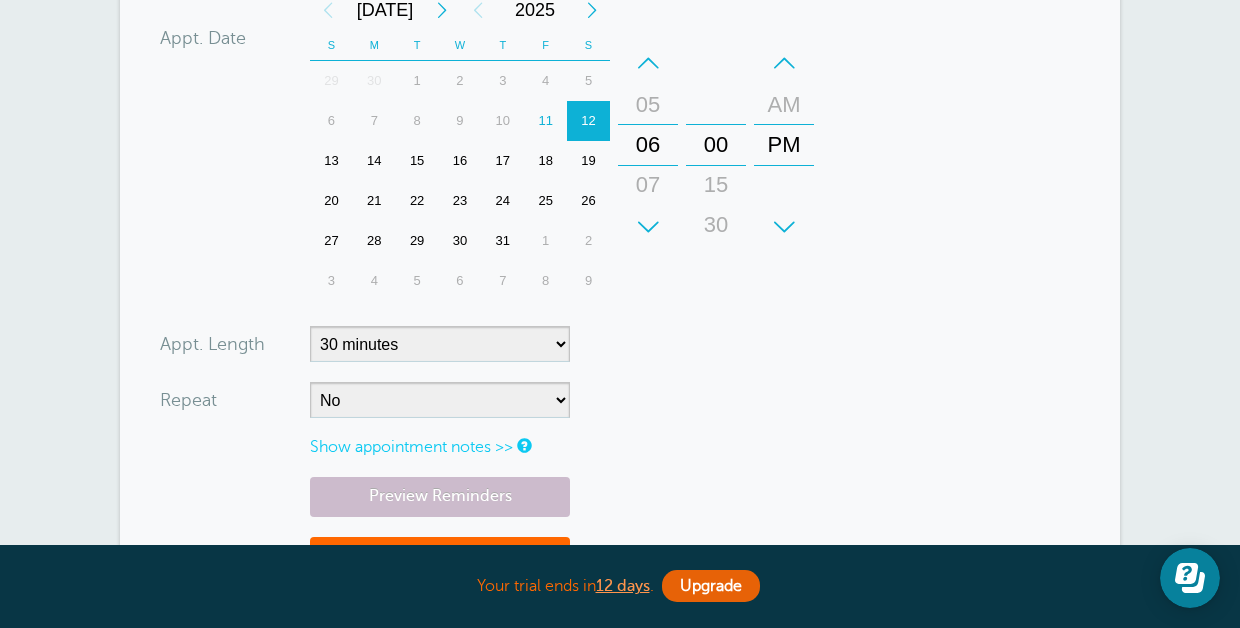 click on "00" at bounding box center (716, 145) 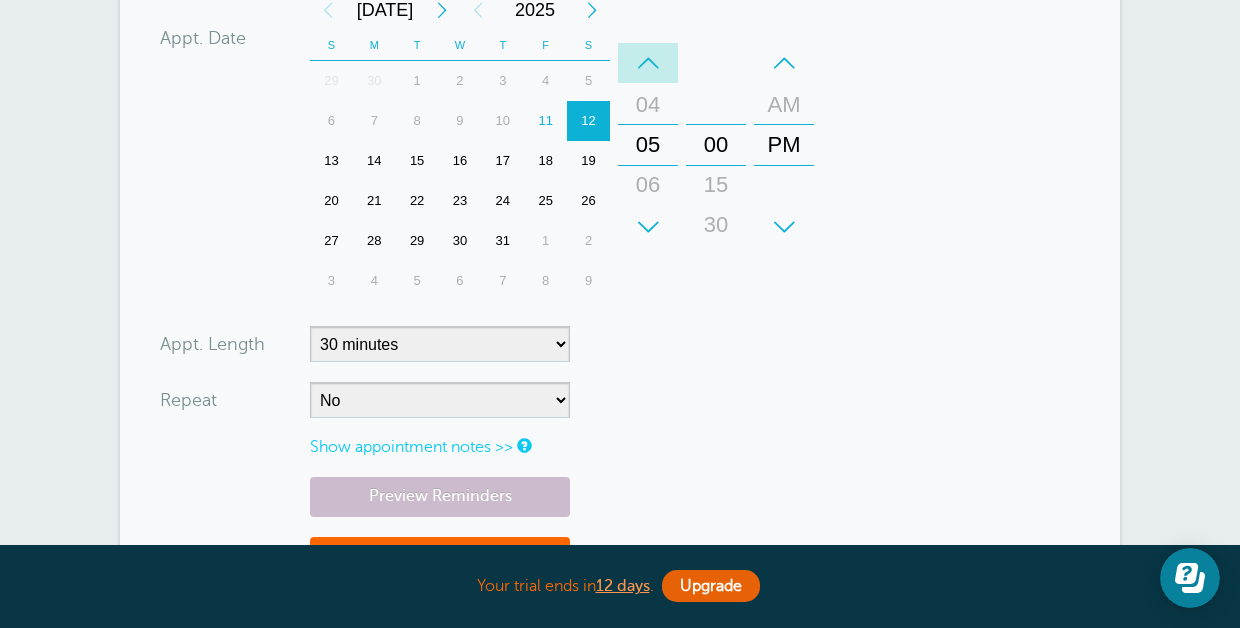 click on "–" at bounding box center (648, 63) 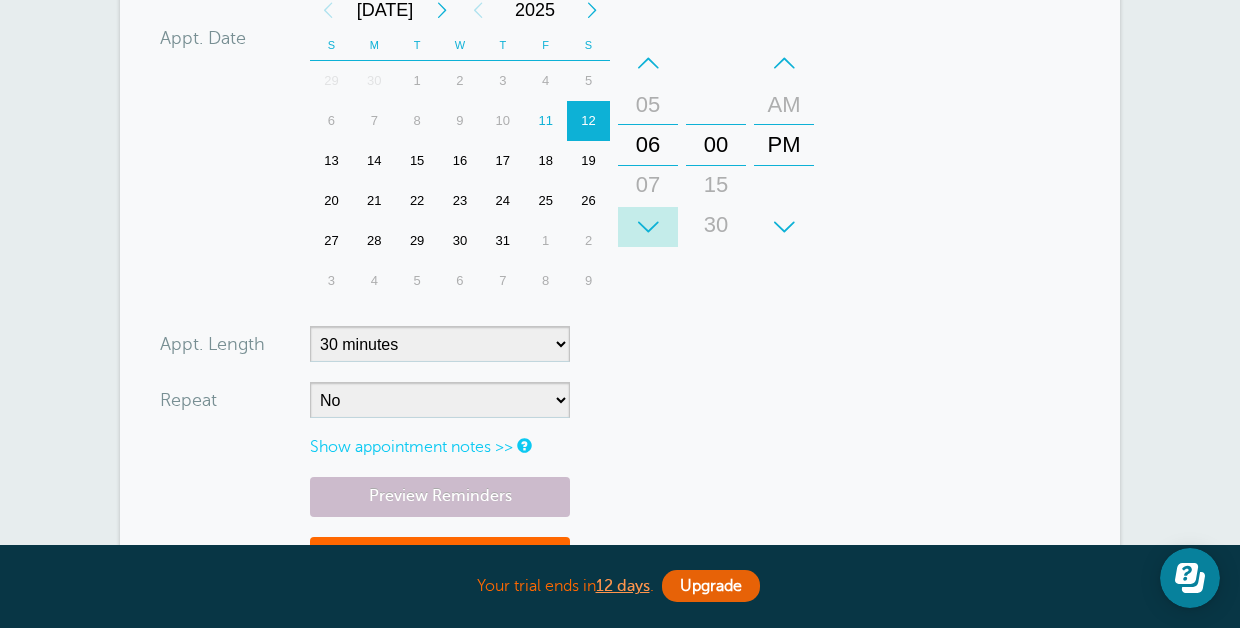 click on "+" at bounding box center [648, 227] 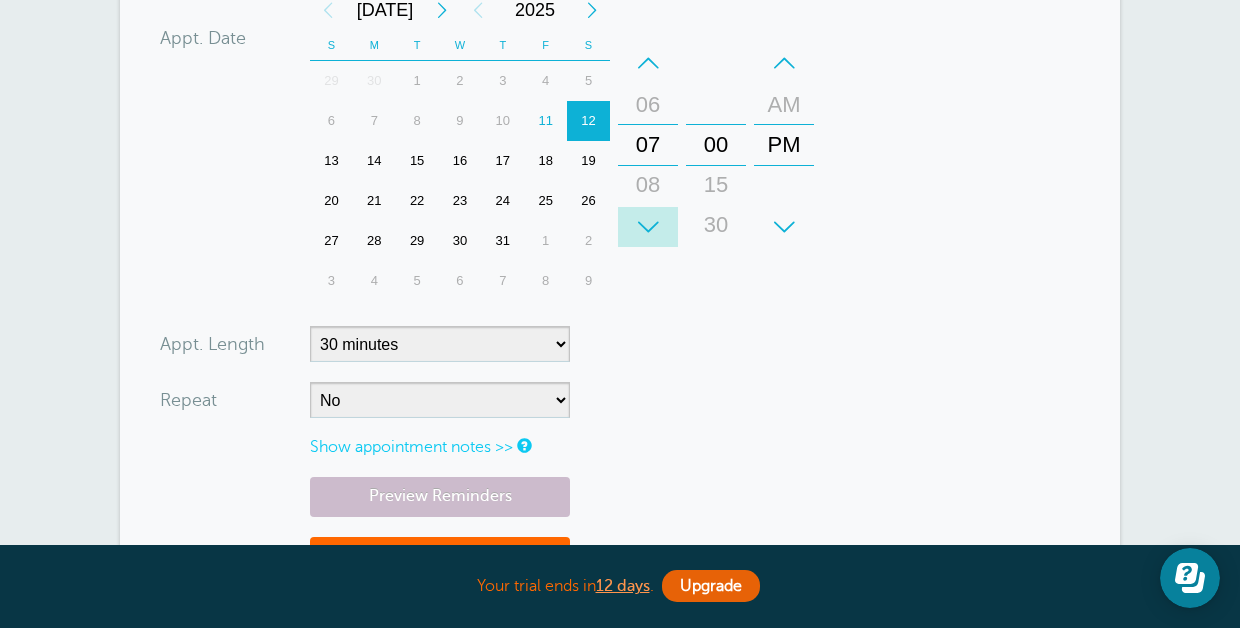 click on "+" at bounding box center (648, 227) 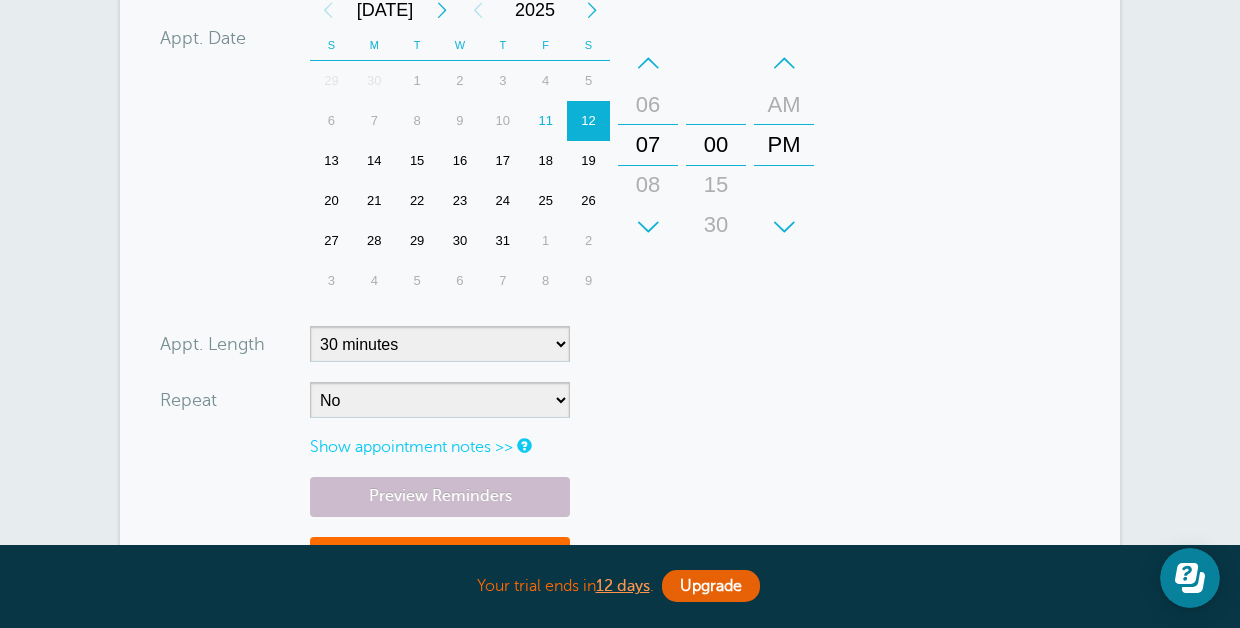 click on "Save" at bounding box center (440, 571) 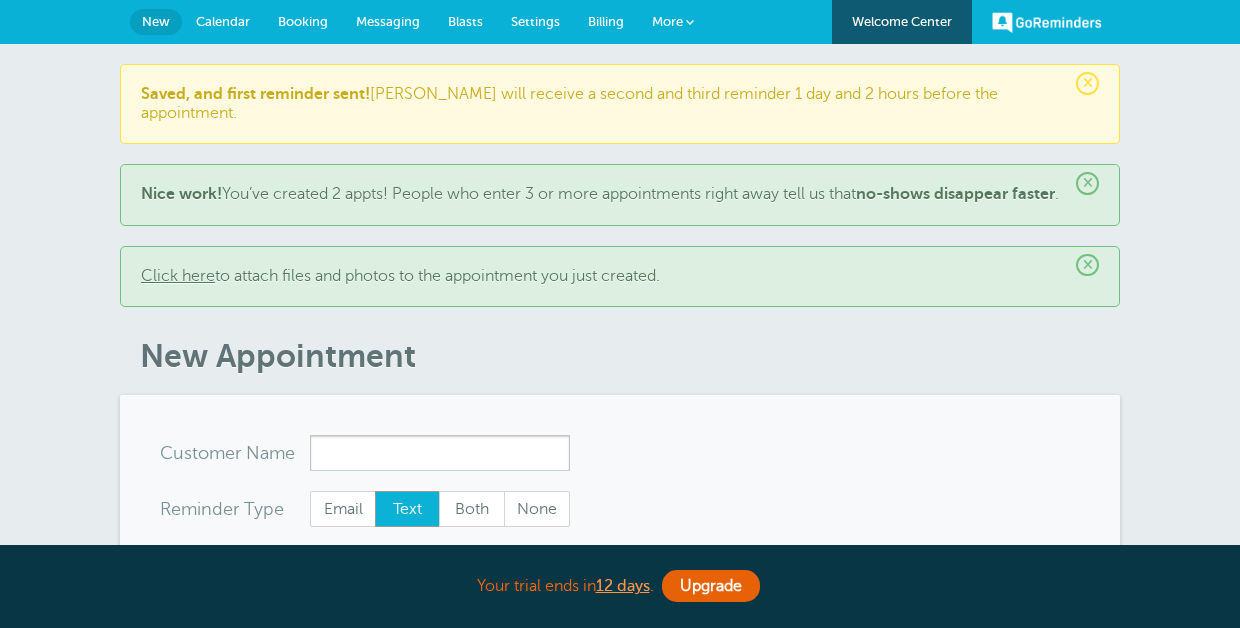 scroll, scrollTop: 0, scrollLeft: 0, axis: both 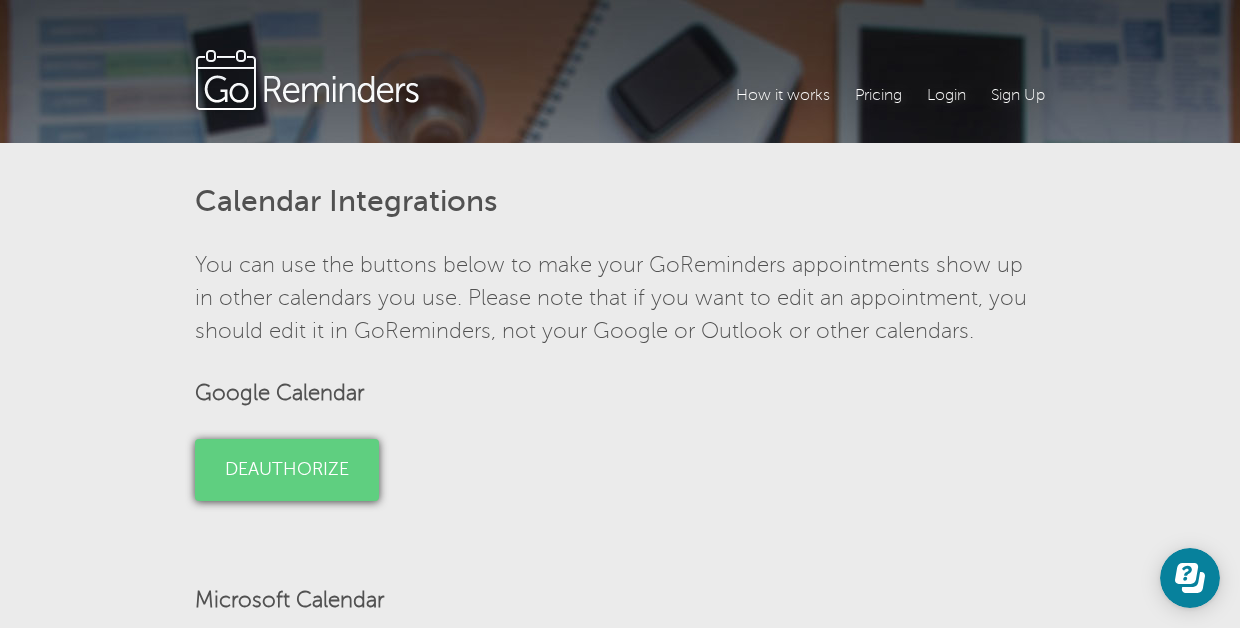 click on "Deauthorize" at bounding box center (287, 470) 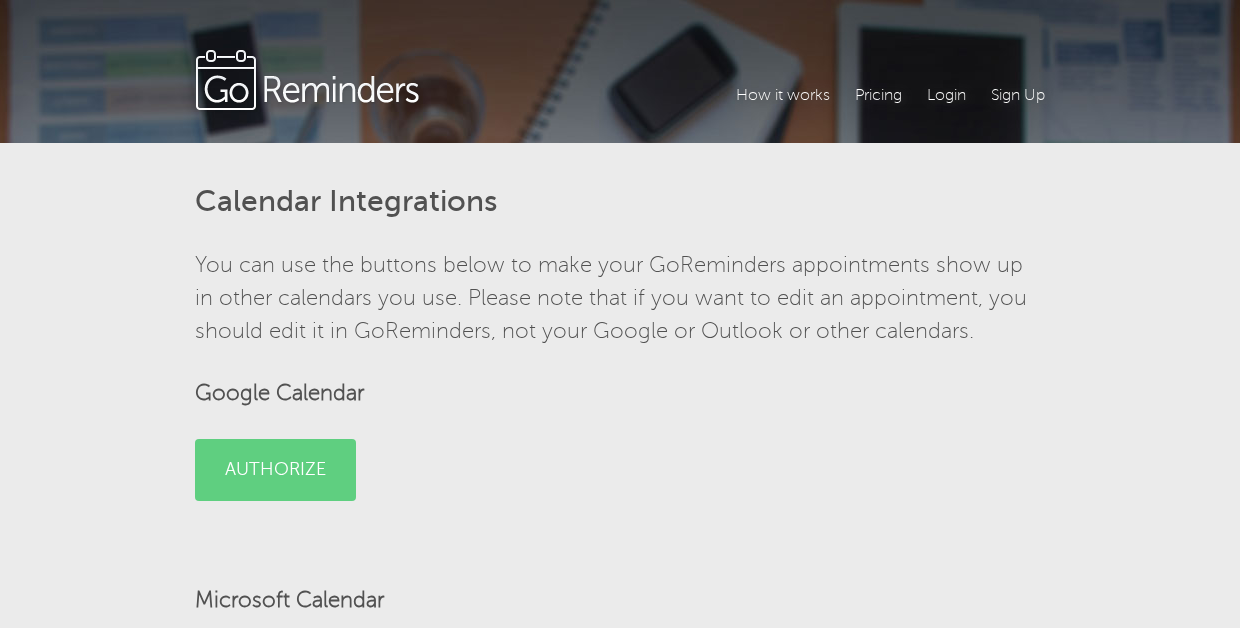 scroll, scrollTop: 0, scrollLeft: 0, axis: both 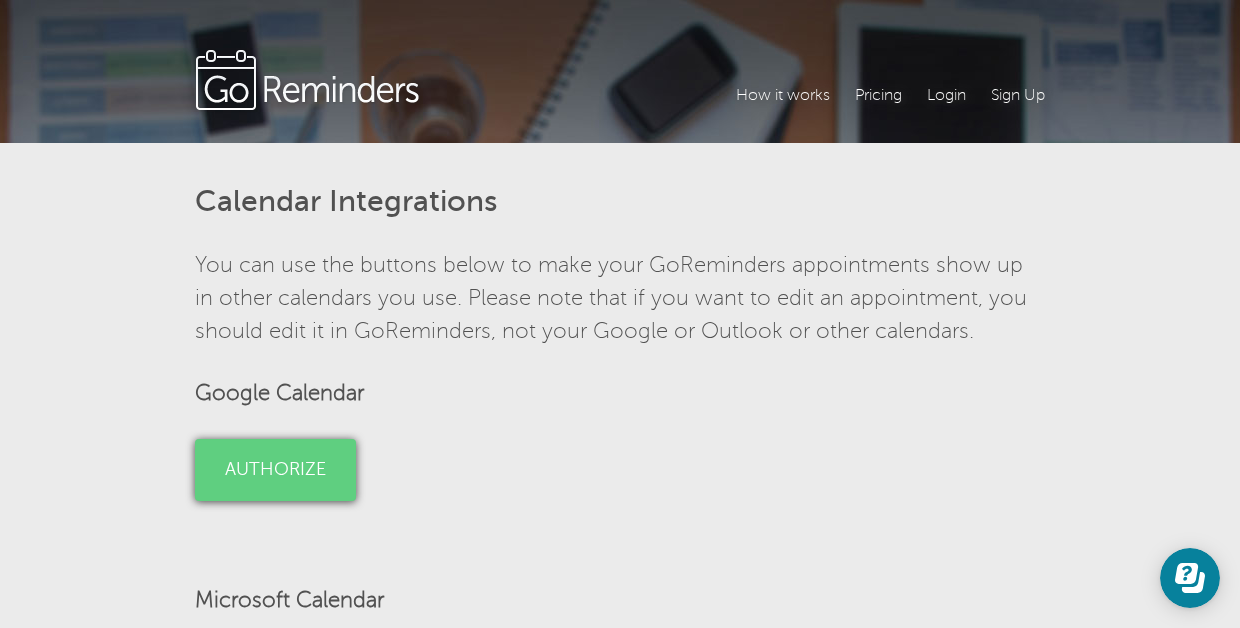 click on "Authorize" at bounding box center [275, 470] 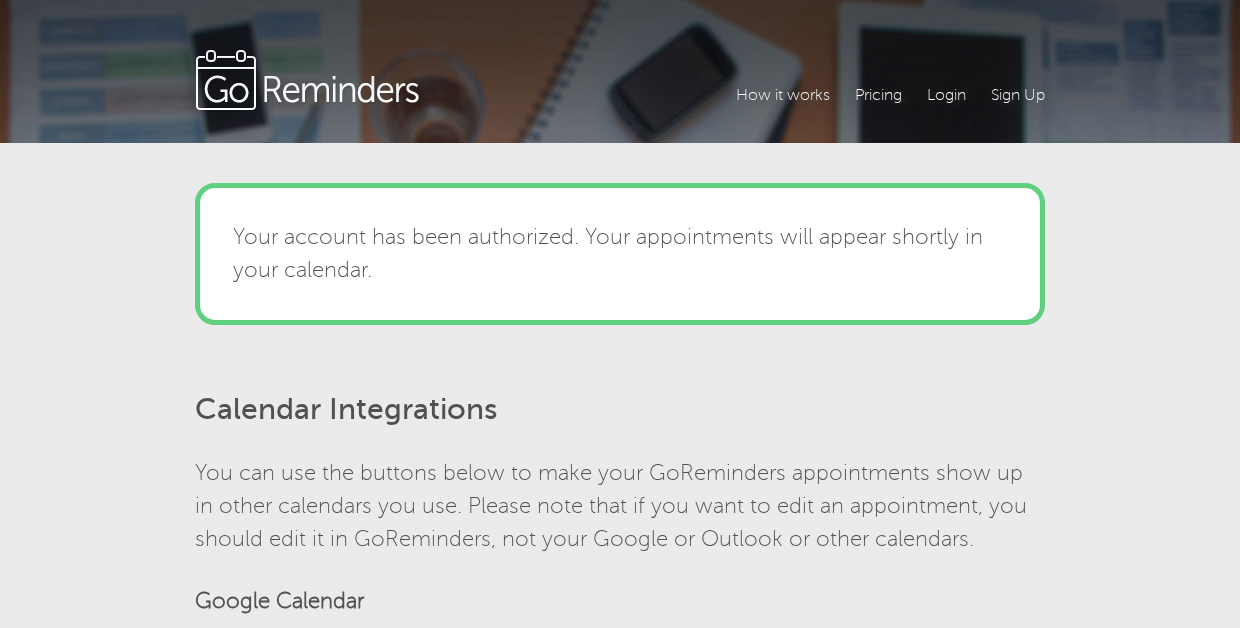scroll, scrollTop: 0, scrollLeft: 0, axis: both 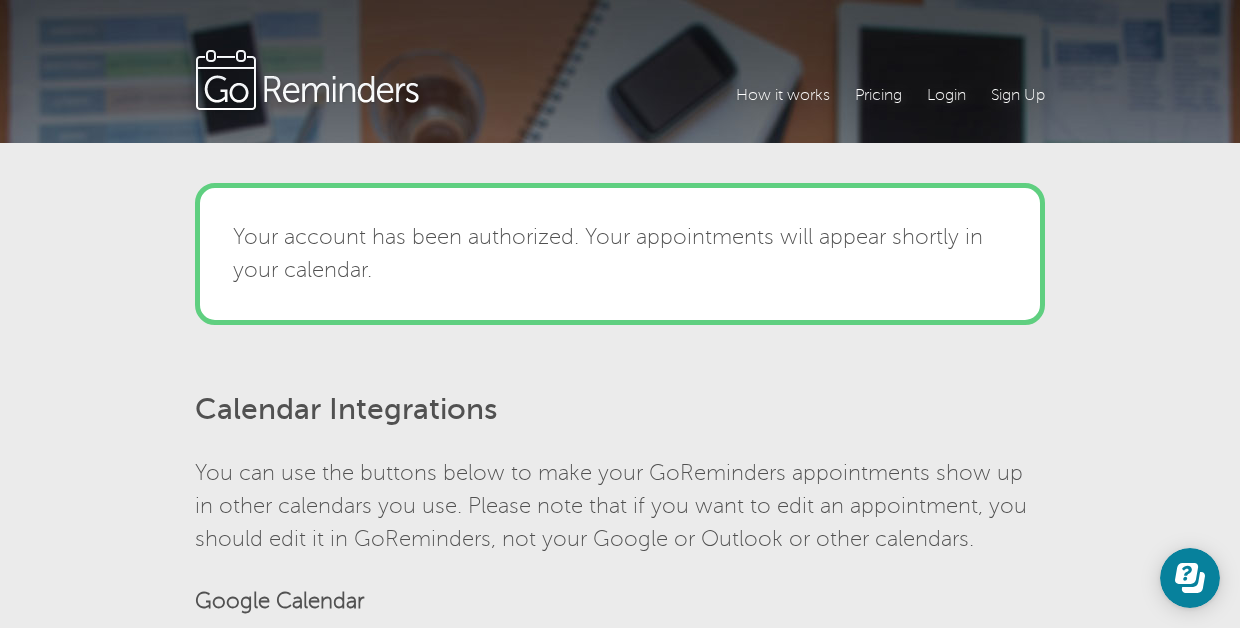 drag, startPoint x: 1203, startPoint y: 397, endPoint x: 1111, endPoint y: 314, distance: 123.90723 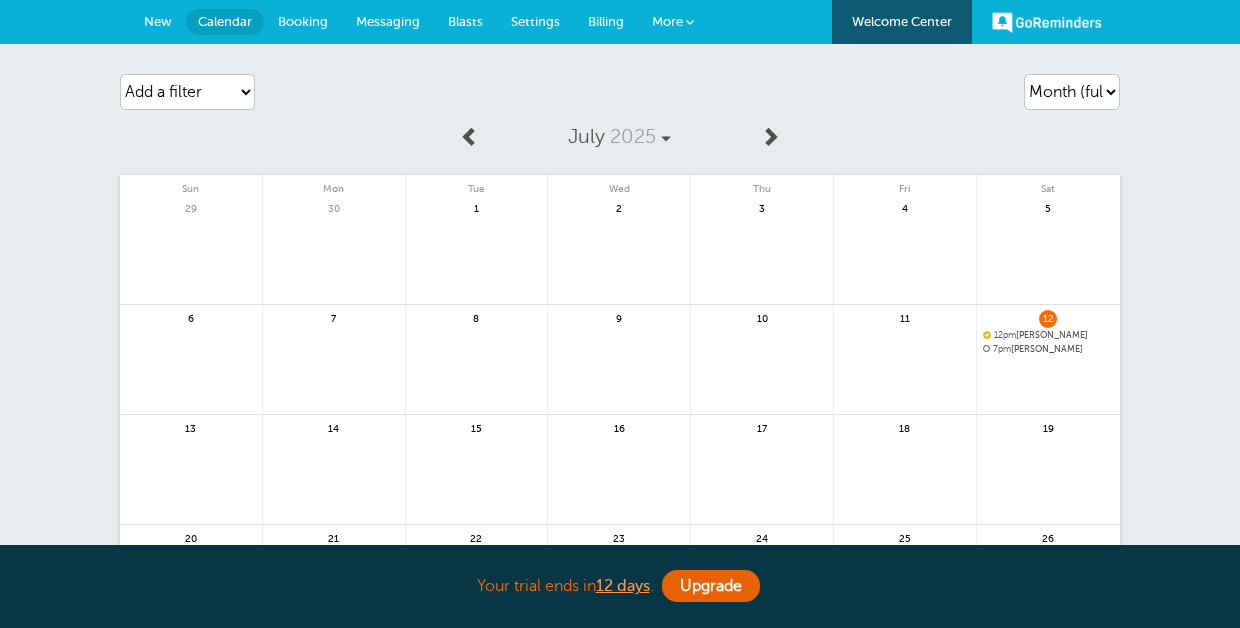 scroll, scrollTop: 0, scrollLeft: 0, axis: both 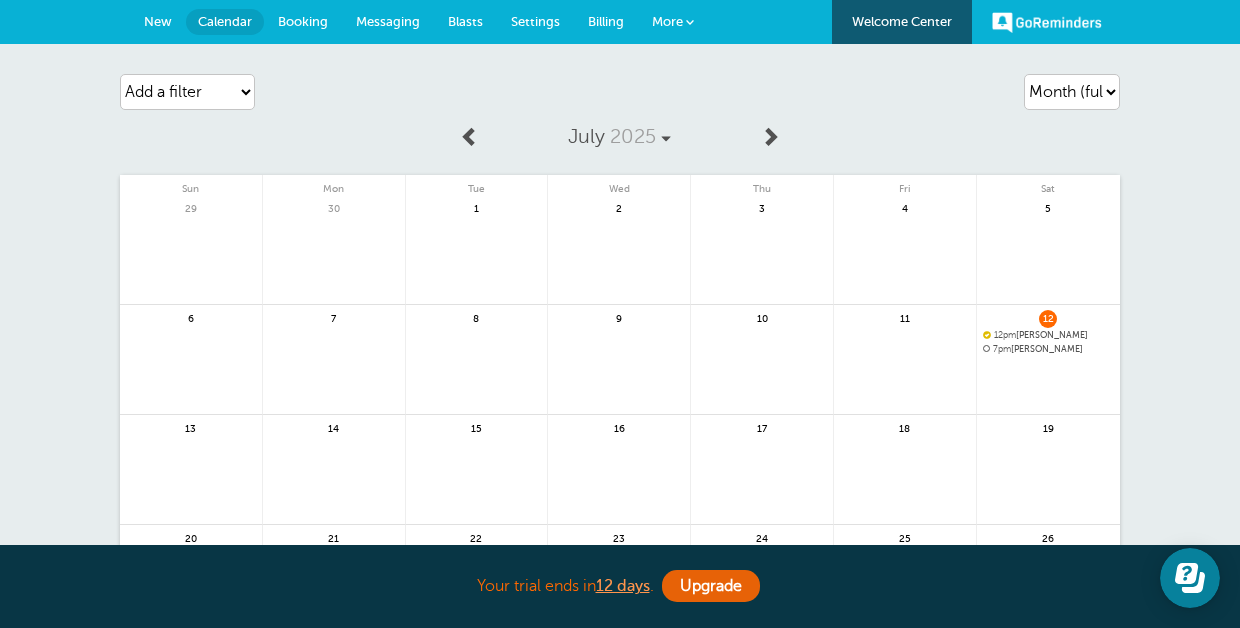 click on "GoReminders" at bounding box center [1047, 22] 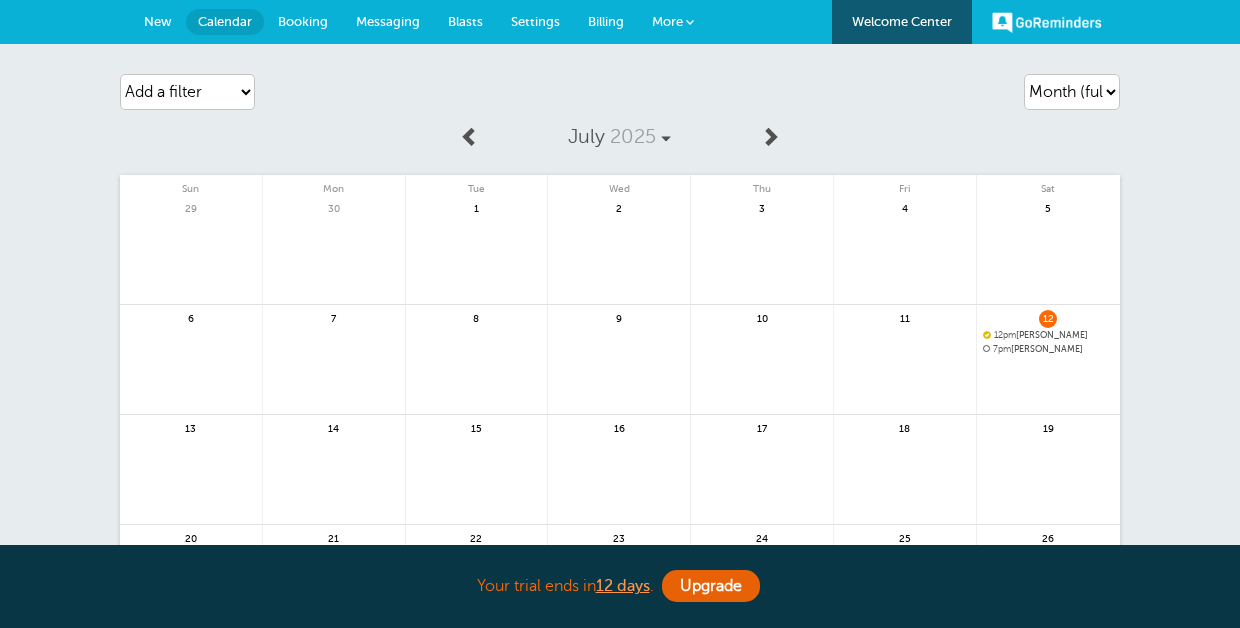 scroll, scrollTop: 0, scrollLeft: 0, axis: both 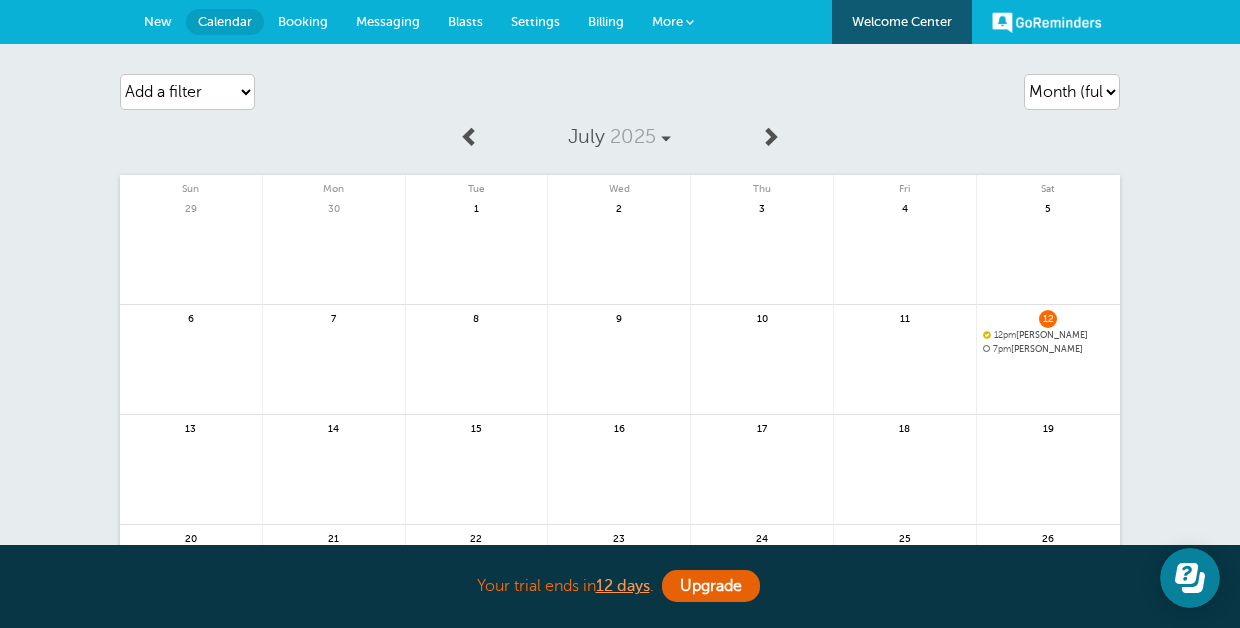 click on "GoReminders" at bounding box center [1047, 22] 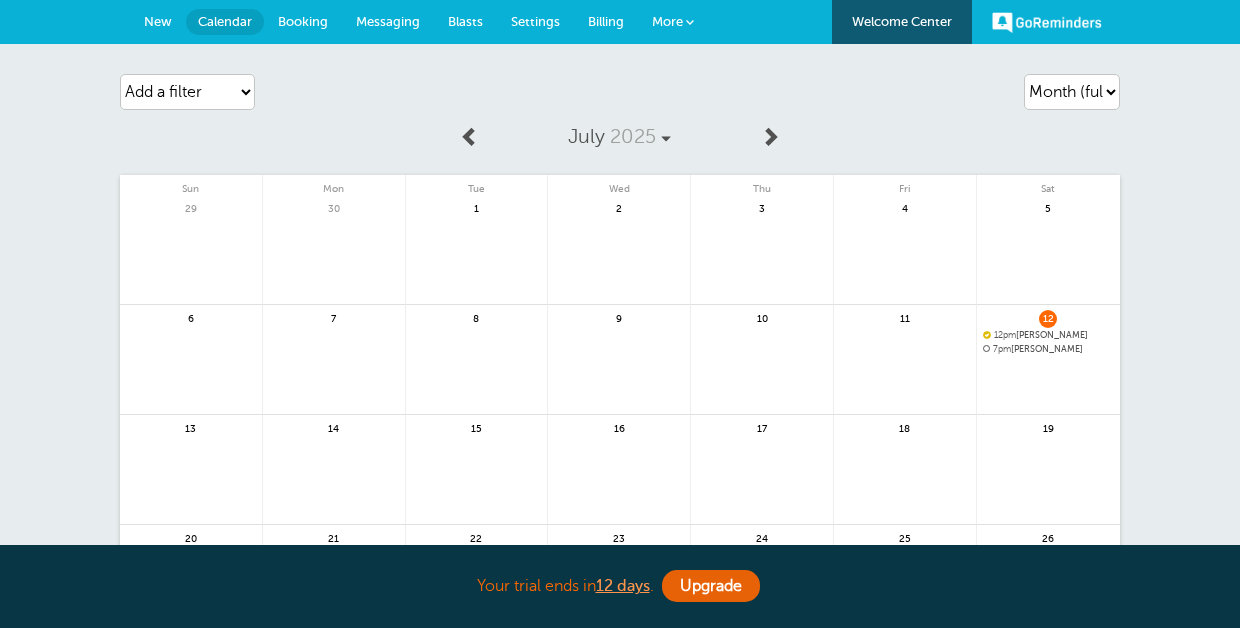 scroll, scrollTop: 0, scrollLeft: 0, axis: both 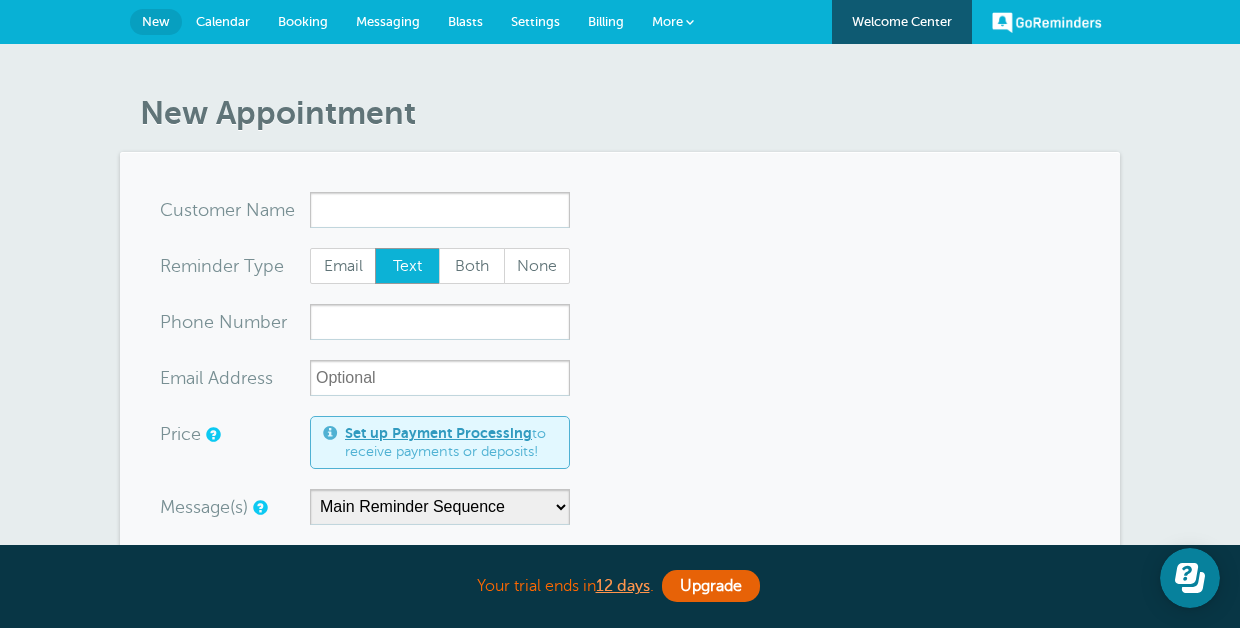 click at bounding box center [690, 22] 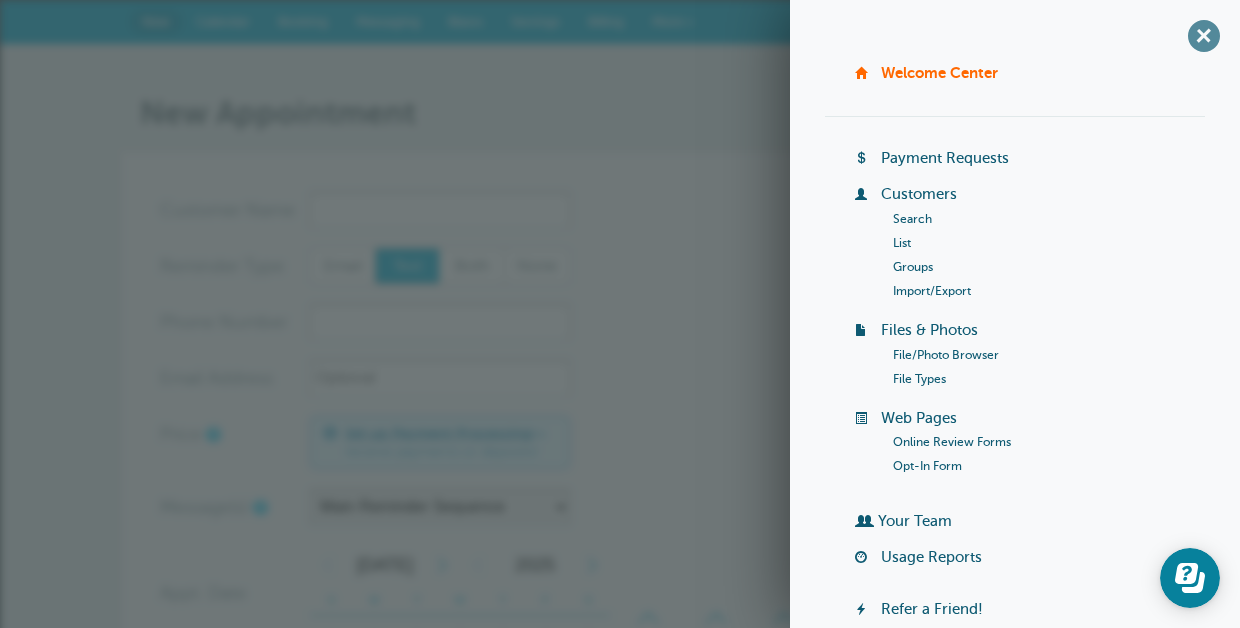 click on "+" at bounding box center (1203, 35) 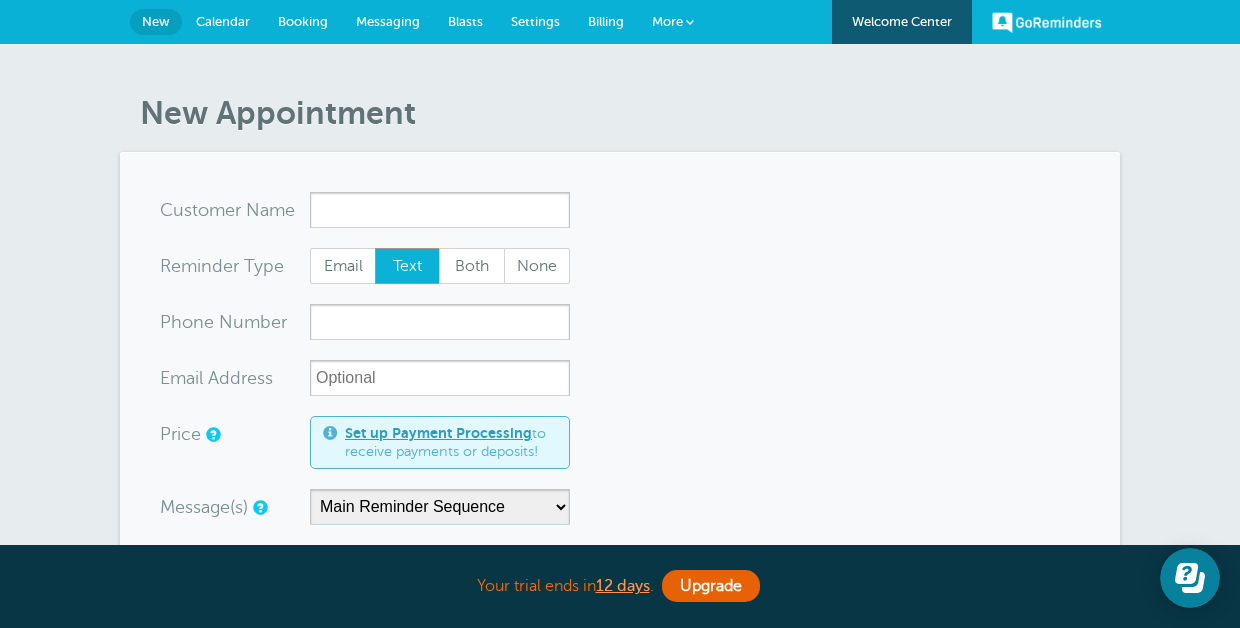 click on "Settings" at bounding box center [535, 21] 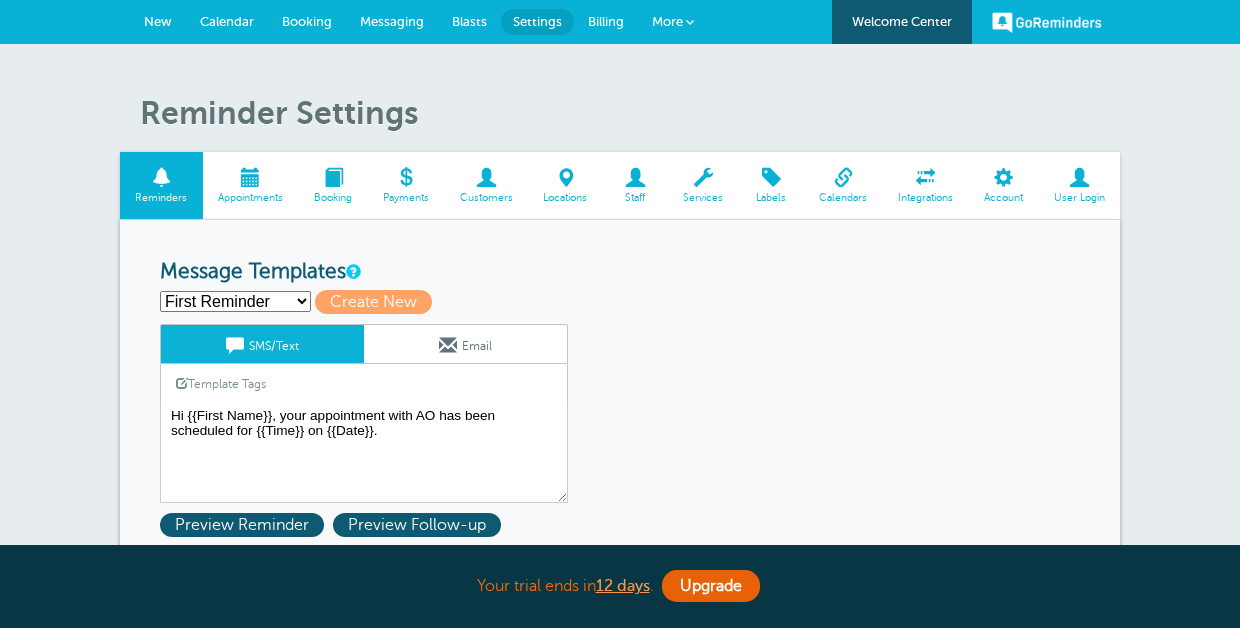 scroll, scrollTop: 0, scrollLeft: 0, axis: both 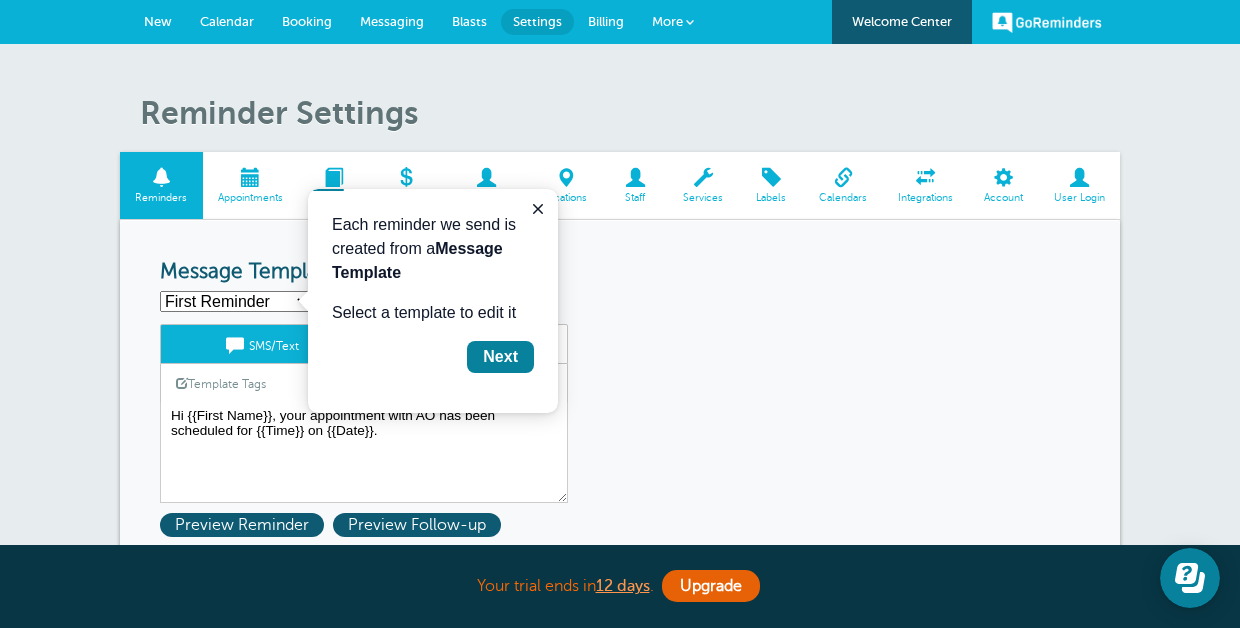 click at bounding box center [1003, 177] 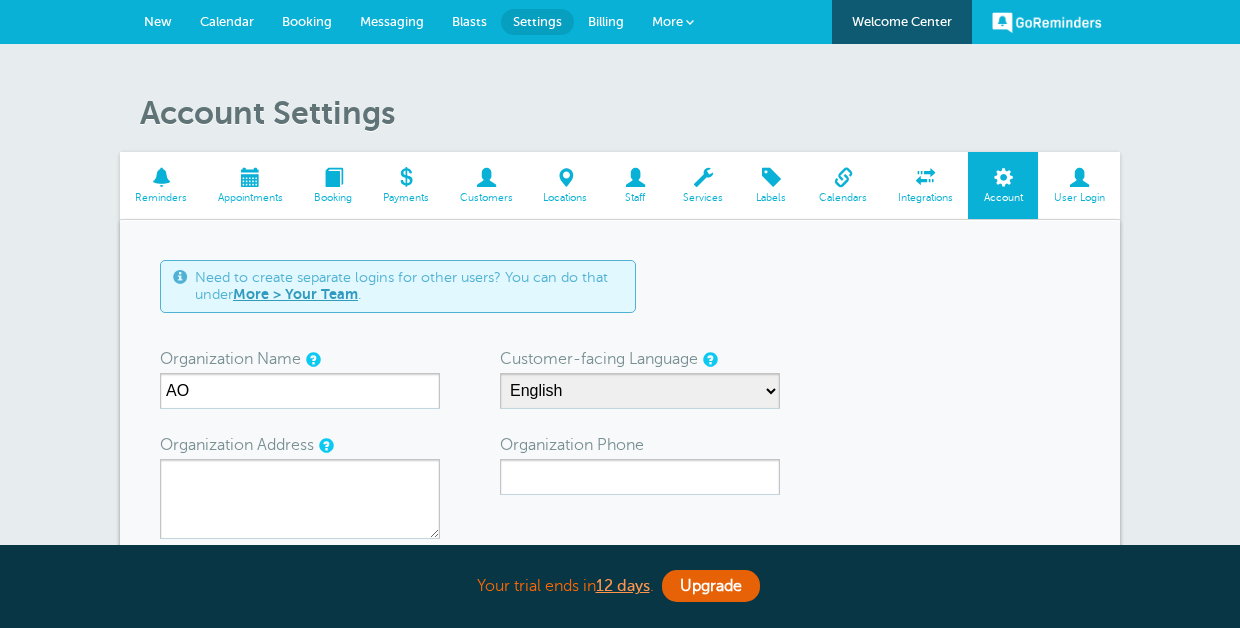 scroll, scrollTop: 0, scrollLeft: 0, axis: both 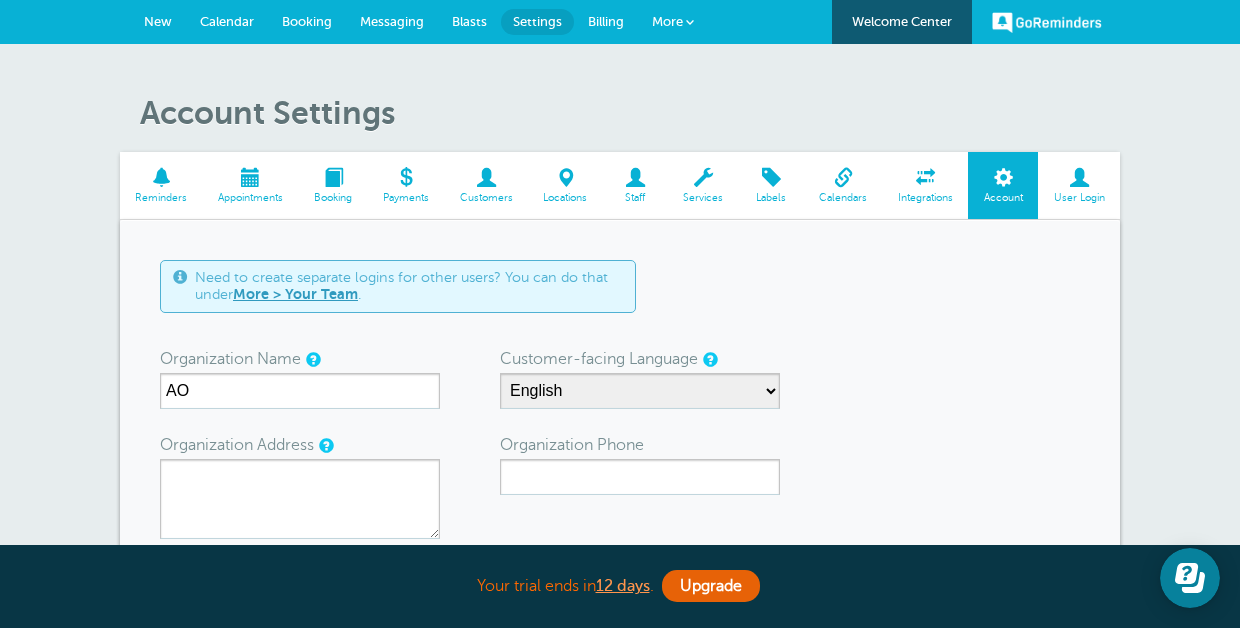 click on "More" at bounding box center (667, 21) 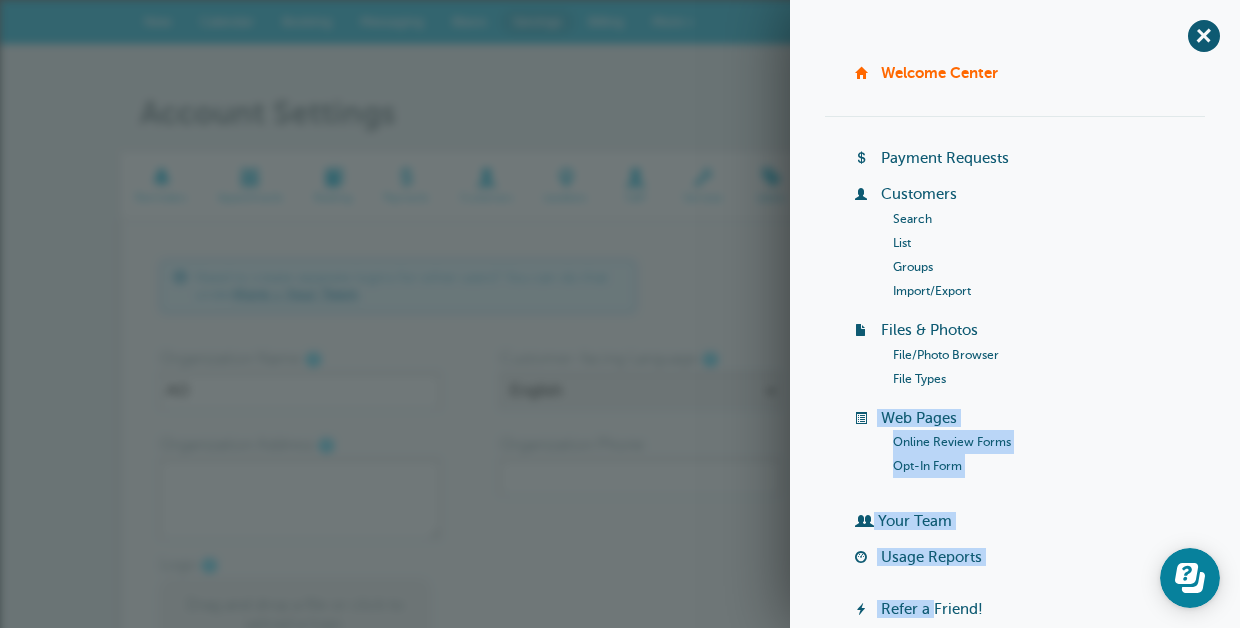 drag, startPoint x: 825, startPoint y: 420, endPoint x: 934, endPoint y: 606, distance: 215.58525 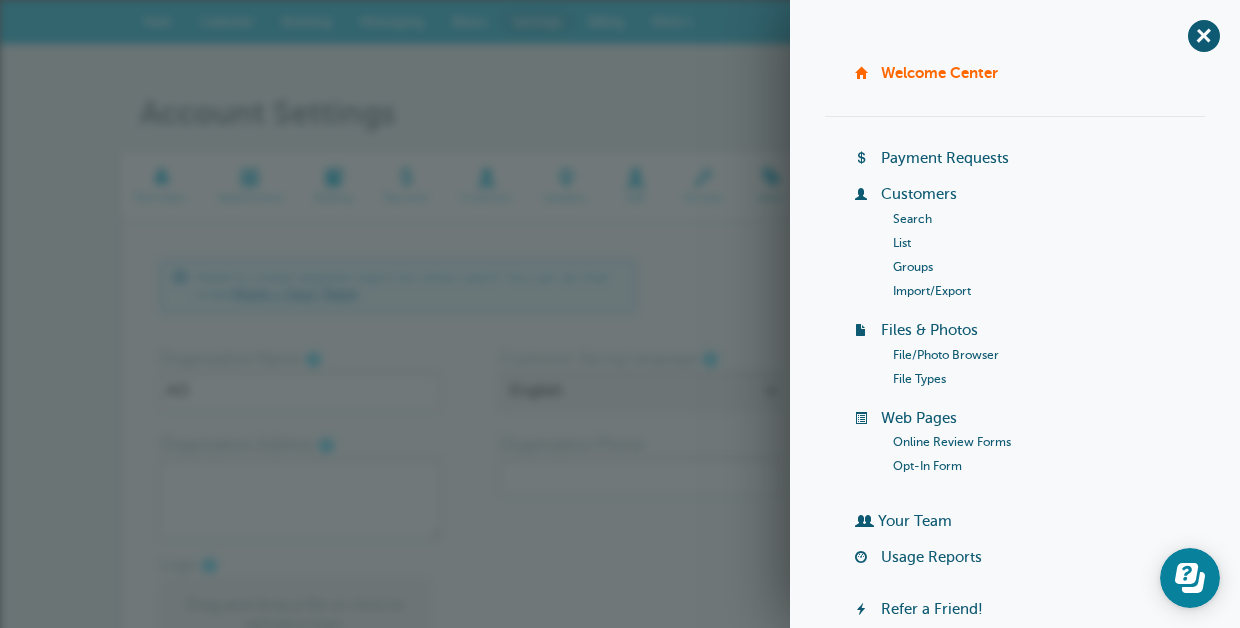 click on "List" at bounding box center (1049, 243) 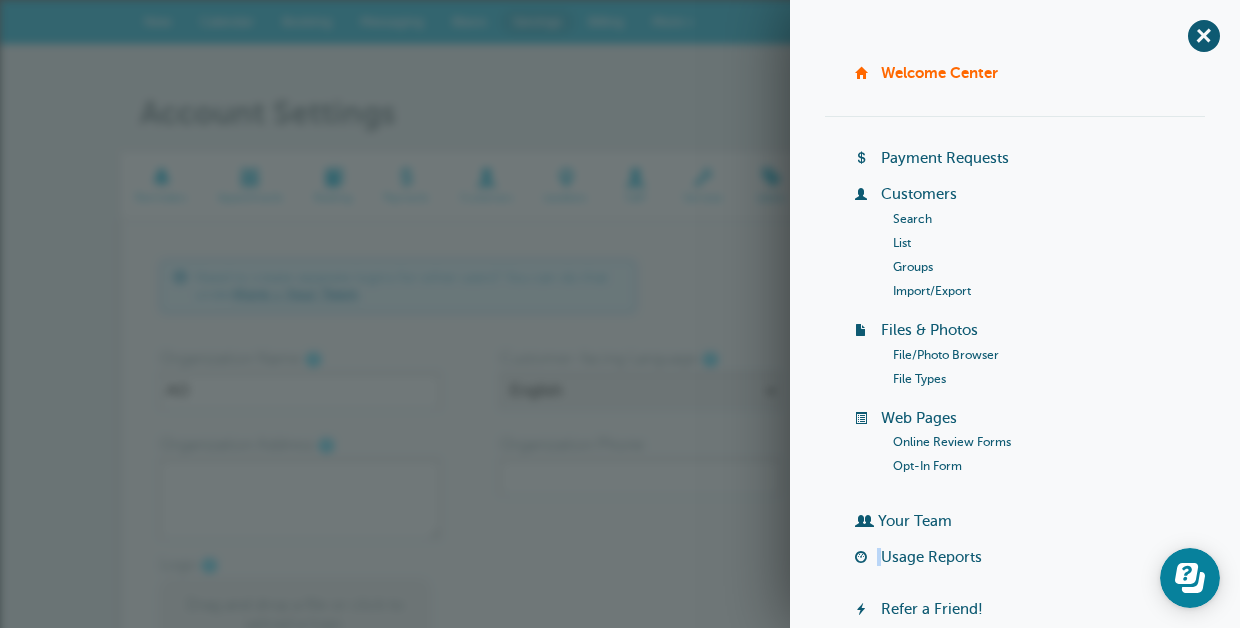 click on "+
[GEOGRAPHIC_DATA]
Billing
Payment Requests
Customers
Search
List
Groups
Import/Export
Files & Photos
File/Photo Browser
File Types
Blasts
Web Pages
Online Review Forms
Opt-In Form
Your Team
Usage Reports
Refer a Friend!
Get Help
Knowledge Base
Chat With Us
Email Us
Call Us
What's New? 1
Sign Out" at bounding box center (1015, 314) 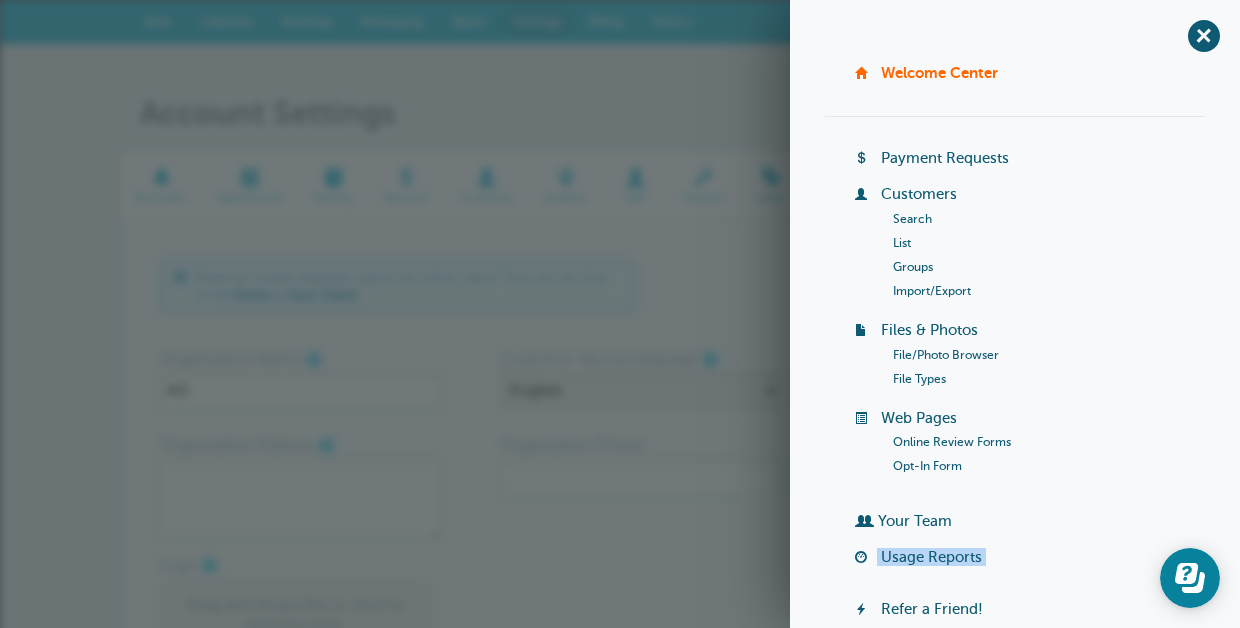 click on "+
[GEOGRAPHIC_DATA]
Billing
Payment Requests
Customers
Search
List
Groups
Import/Export
Files & Photos
File/Photo Browser
File Types
Blasts
Web Pages
Online Review Forms
Opt-In Form
Your Team
Usage Reports
Refer a Friend!
Get Help
Knowledge Base
Chat With Us
Email Us
Call Us
What's New? 1
Sign Out" at bounding box center [1015, 314] 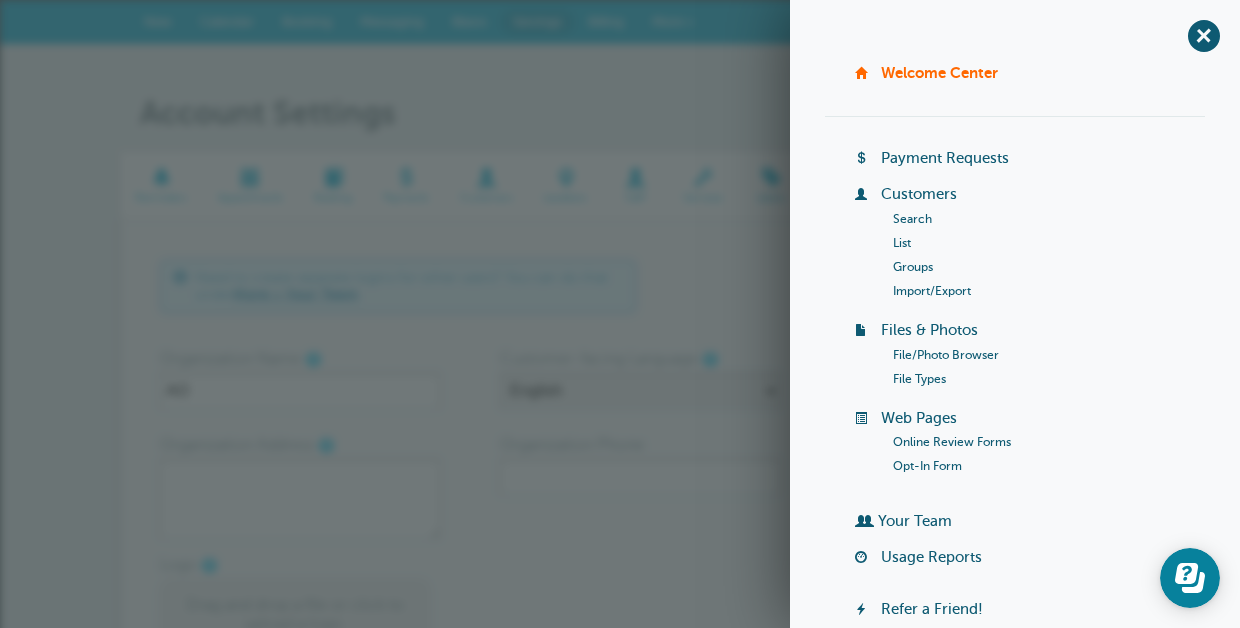 click on "+
[GEOGRAPHIC_DATA]
Billing
Payment Requests
Customers
Search
List
Groups
Import/Export
Files & Photos
File/Photo Browser
File Types
Blasts
Web Pages
Online Review Forms
Opt-In Form
Your Team
Usage Reports
Refer a Friend!
Get Help
Knowledge Base
Chat With Us
Email Us
Call Us
What's New? 1
Sign Out" at bounding box center (1015, 314) 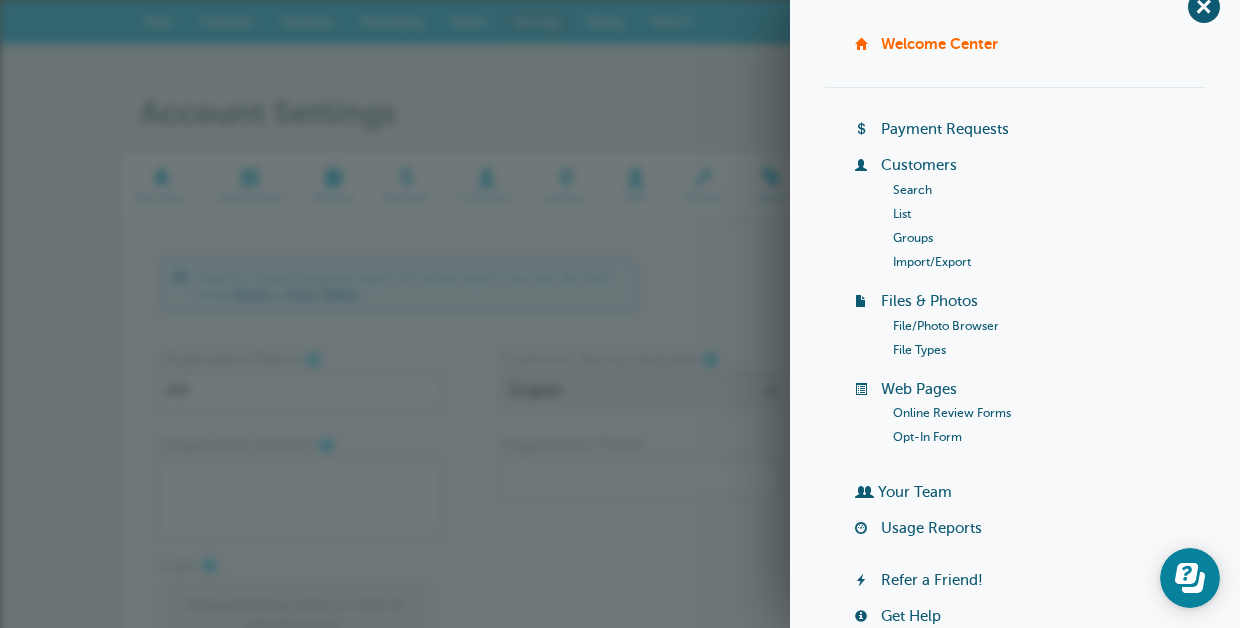 scroll, scrollTop: 91, scrollLeft: 0, axis: vertical 